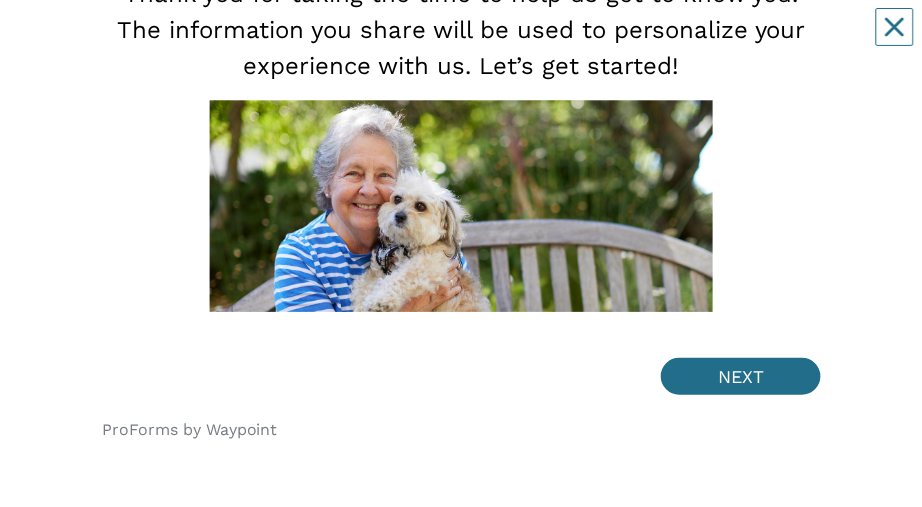 scroll, scrollTop: 260, scrollLeft: 0, axis: vertical 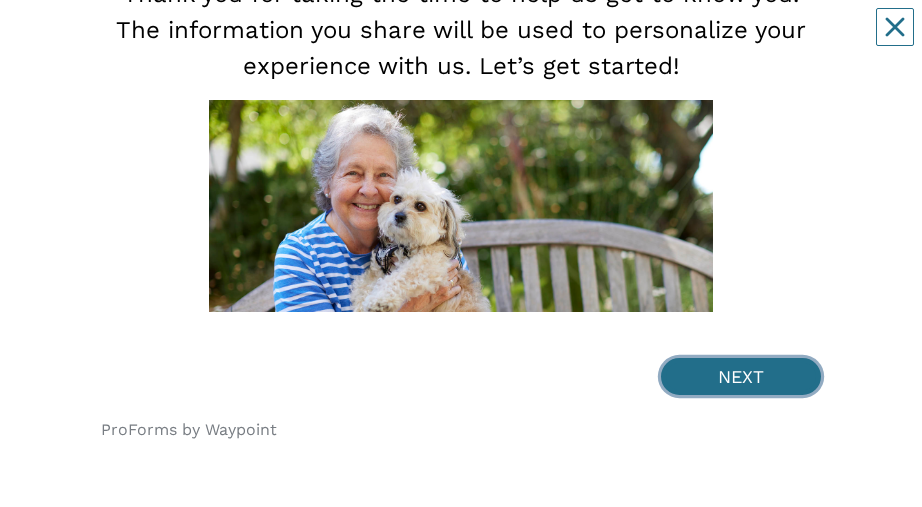 click on "NEXT" at bounding box center (741, 376) 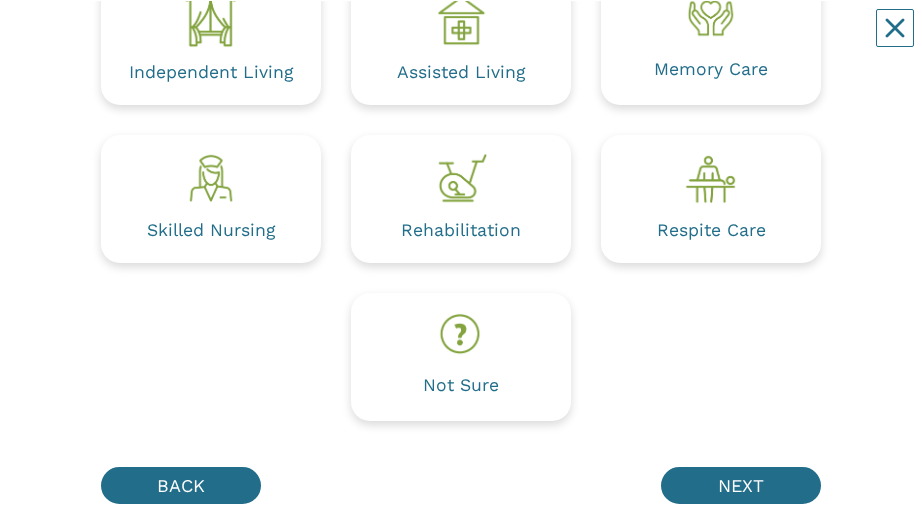 scroll, scrollTop: 0, scrollLeft: 0, axis: both 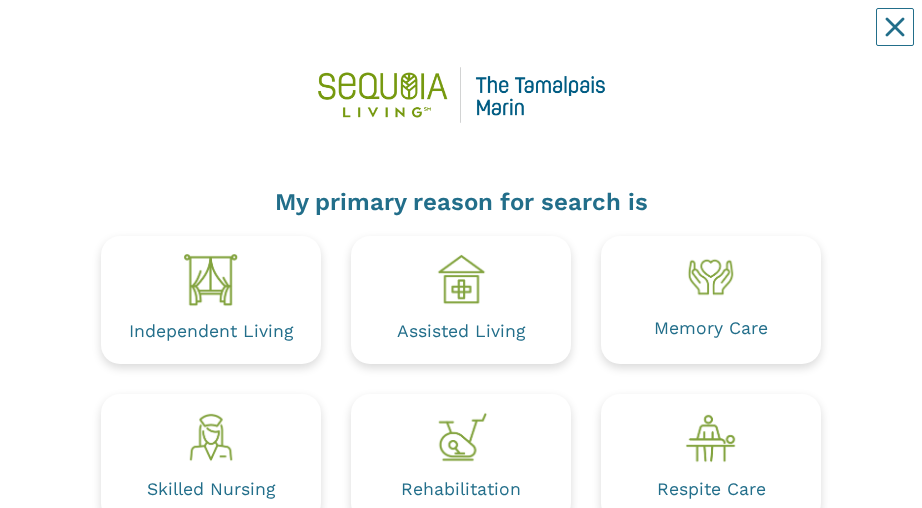 click at bounding box center [211, 280] 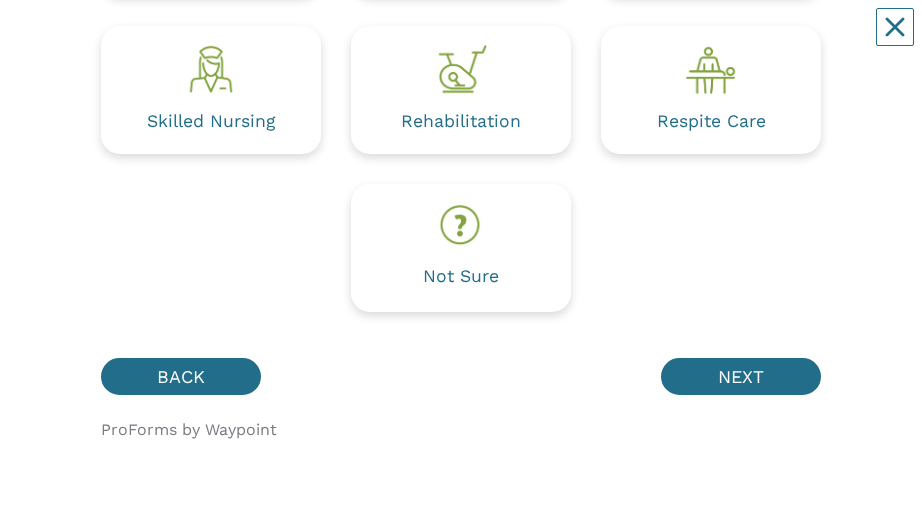 scroll, scrollTop: 368, scrollLeft: 0, axis: vertical 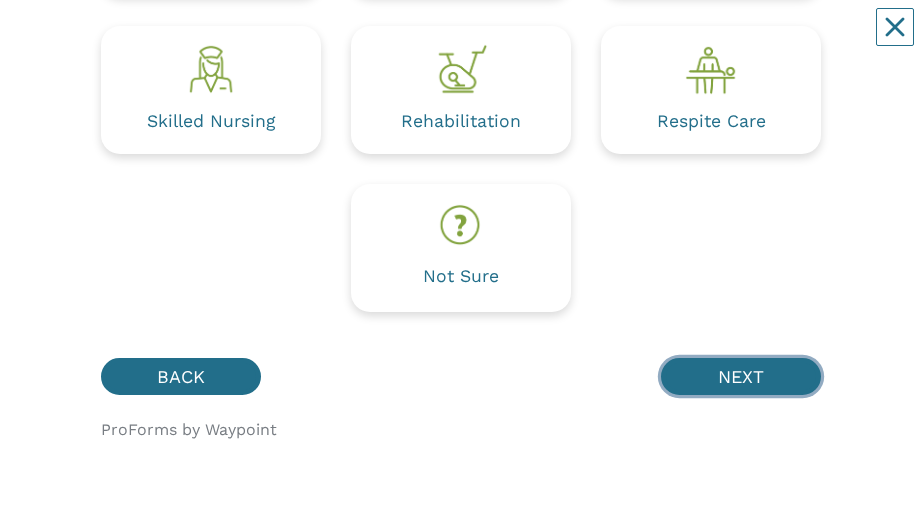 click on "NEXT" at bounding box center [741, 376] 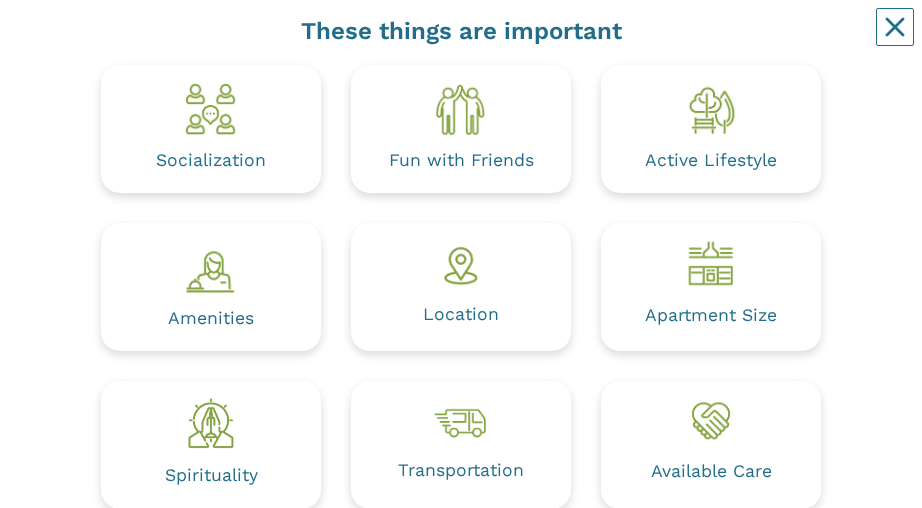 scroll, scrollTop: 169, scrollLeft: 0, axis: vertical 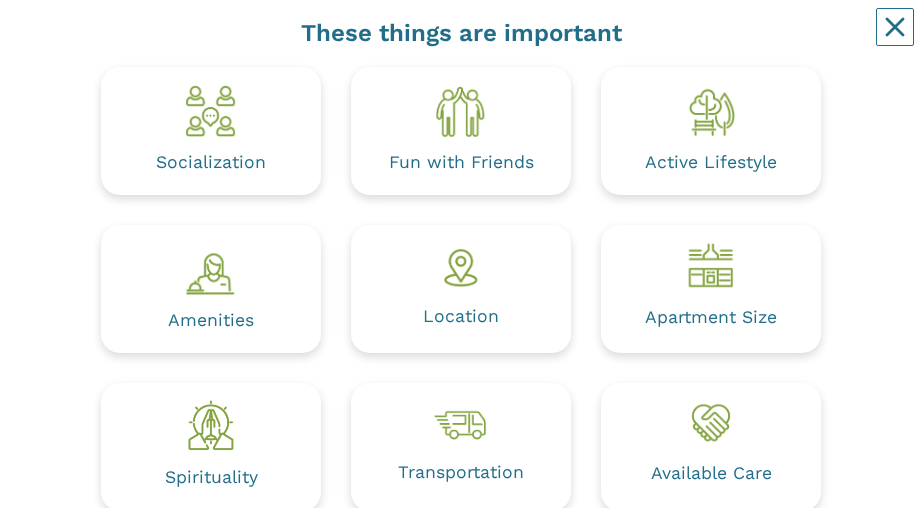 click at bounding box center (211, 111) 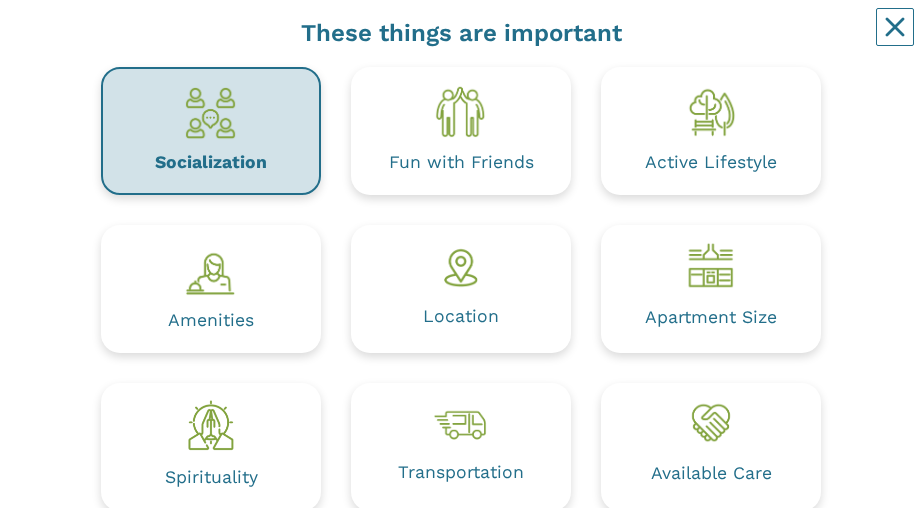 click on "Amenities" at bounding box center [211, 289] 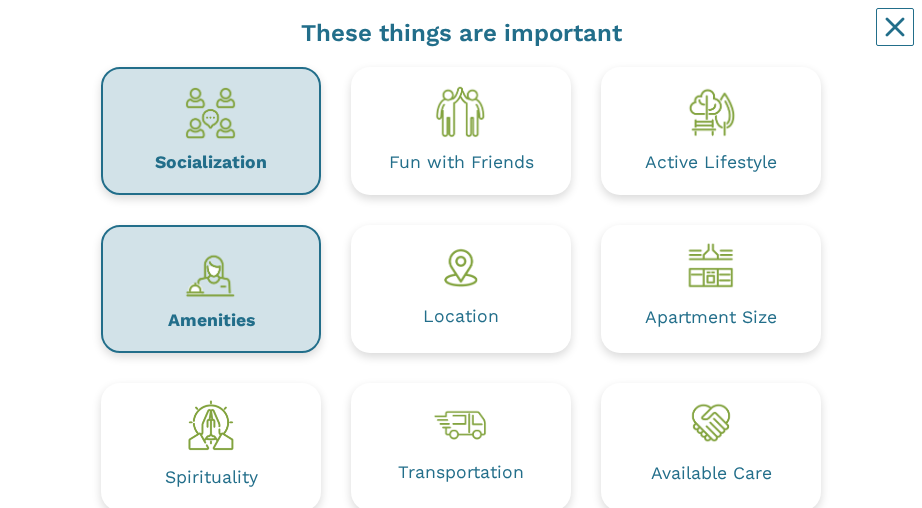 click on "Spirituality" at bounding box center [211, 447] 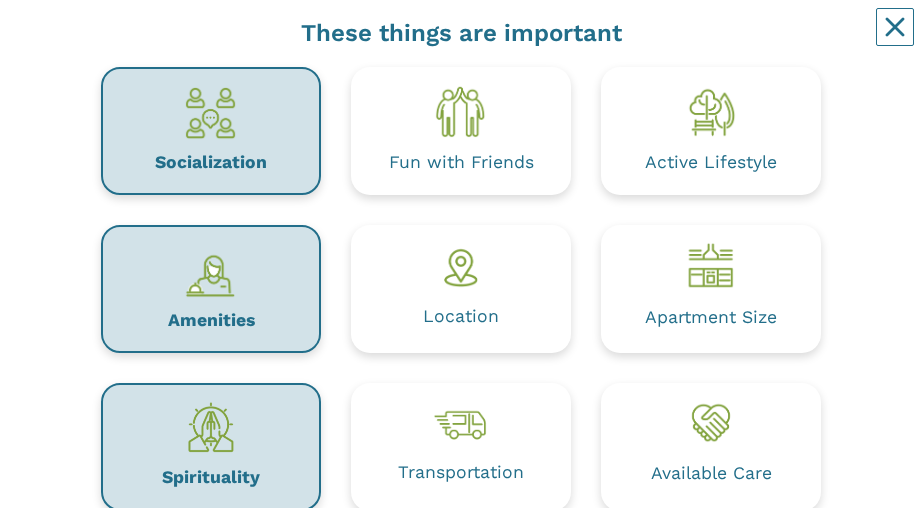 click on "Transportation" at bounding box center [461, 473] 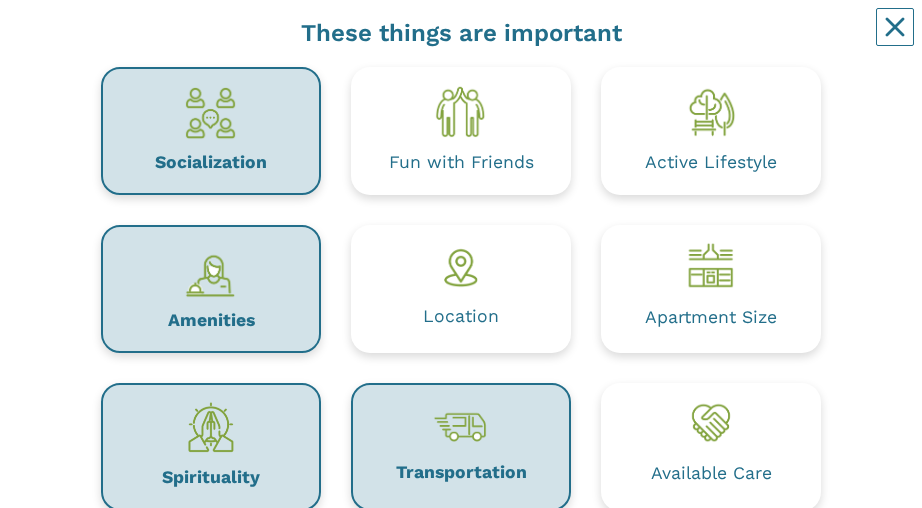 click at bounding box center [461, 265] 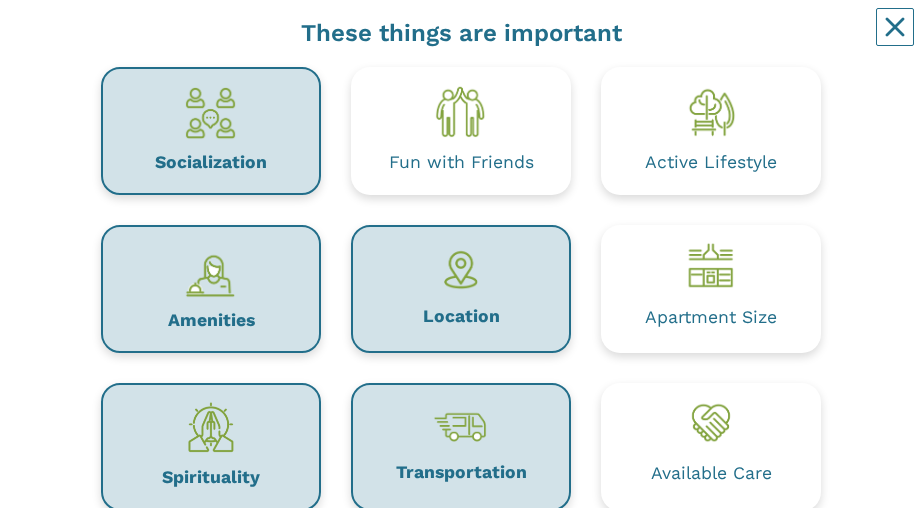 click at bounding box center [461, 111] 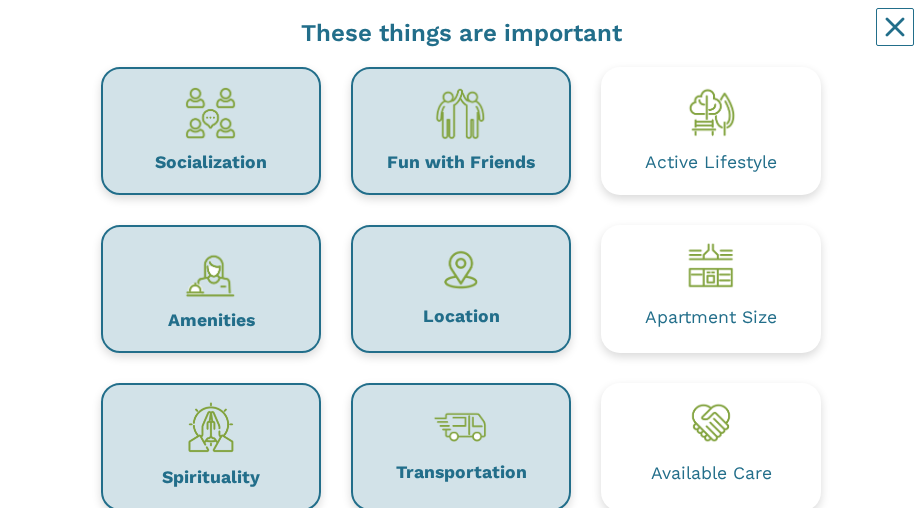 click at bounding box center (711, 111) 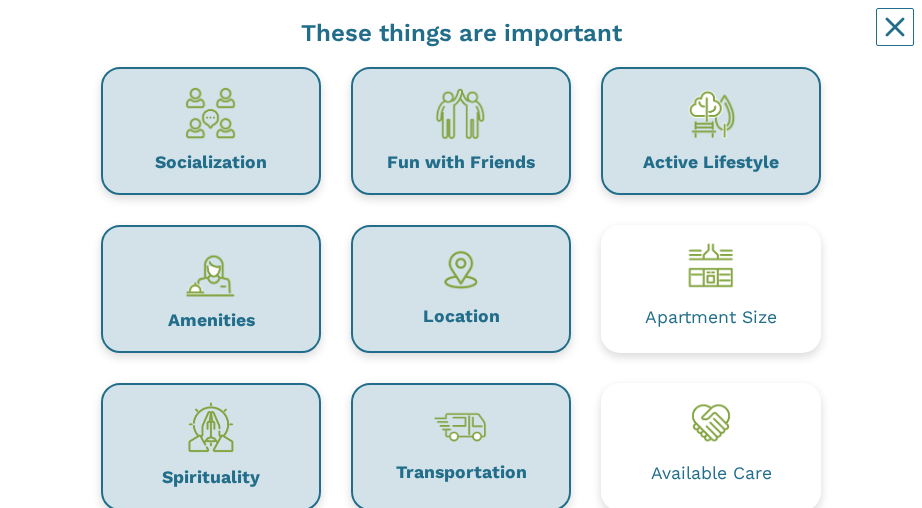 click at bounding box center [711, 265] 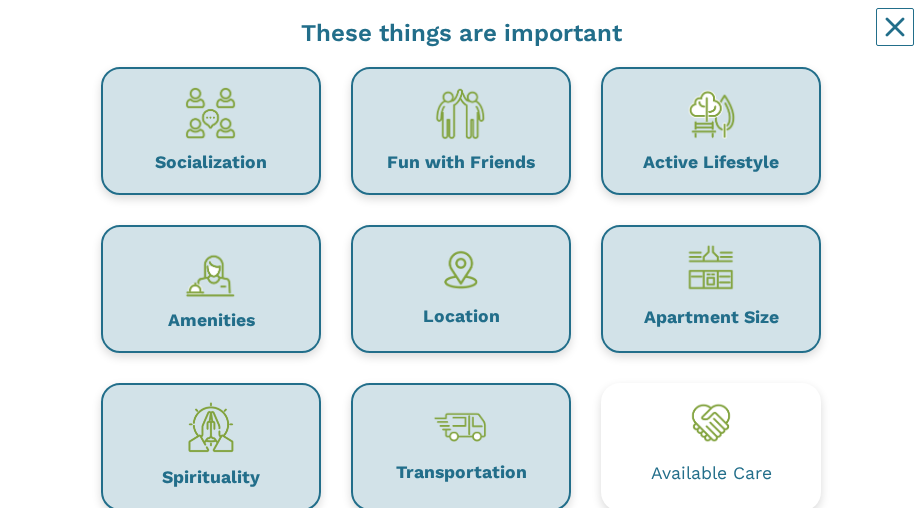 click on "Available Care" at bounding box center (711, 447) 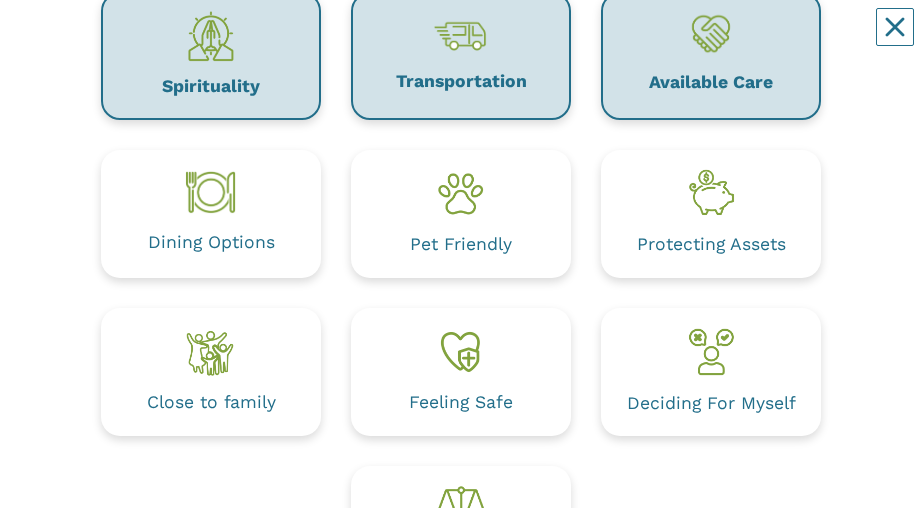 scroll, scrollTop: 561, scrollLeft: 0, axis: vertical 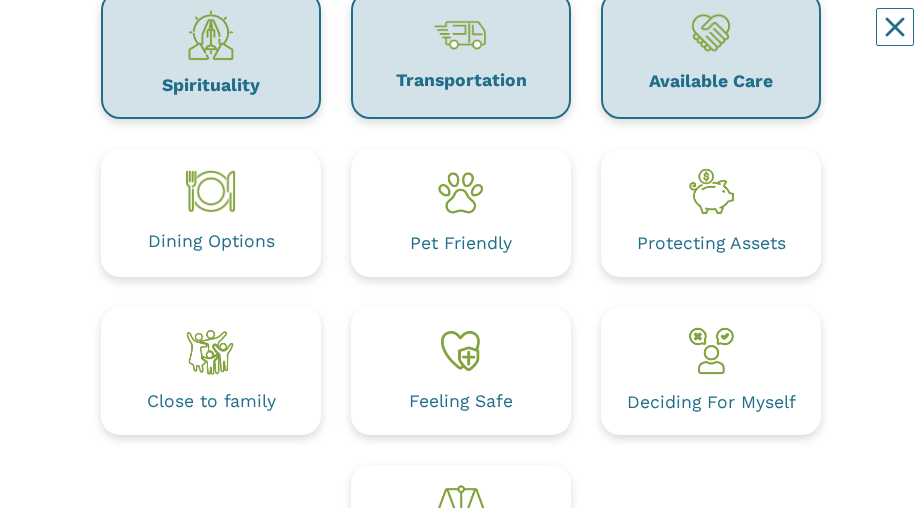 click on "Dining Options" at bounding box center [211, 213] 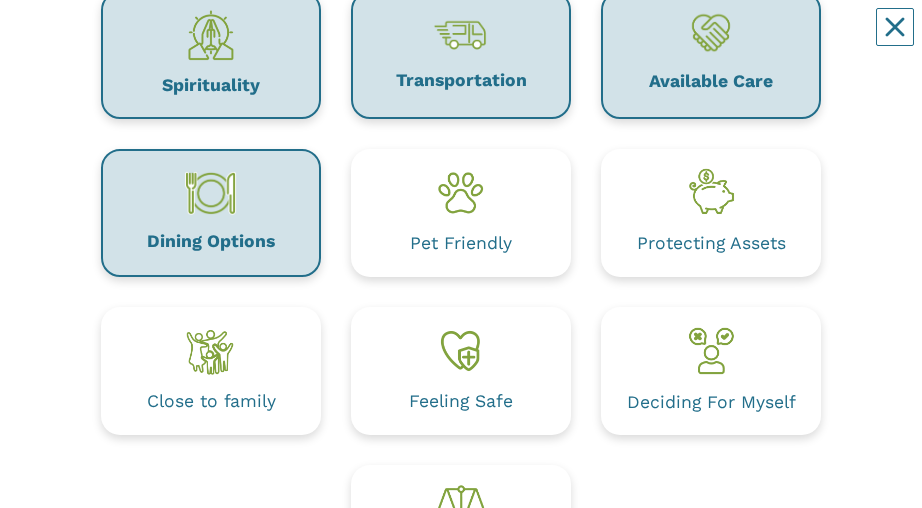 click on "Pet Friendly" at bounding box center (461, 213) 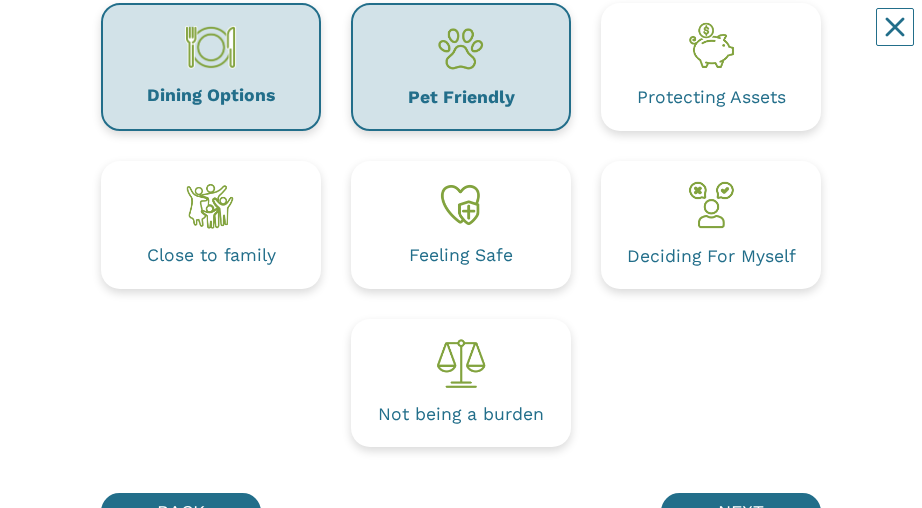 scroll, scrollTop: 706, scrollLeft: 0, axis: vertical 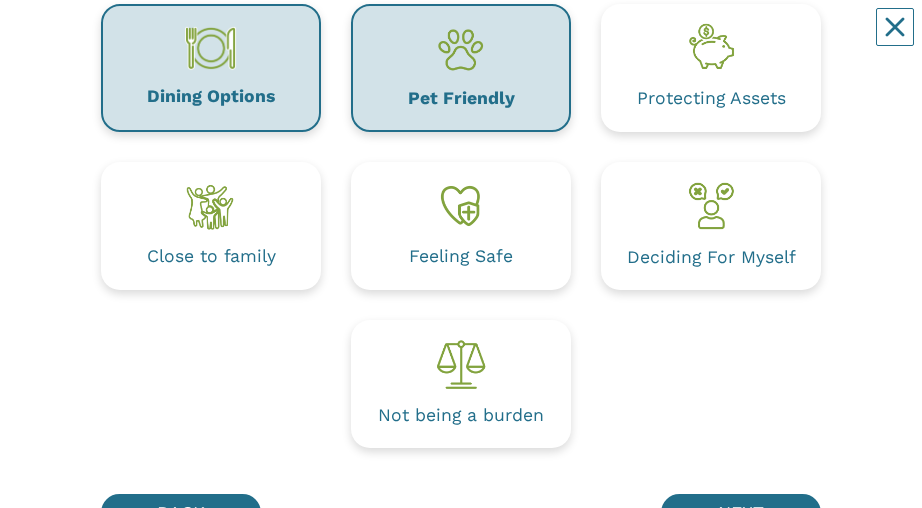 click at bounding box center [711, 206] 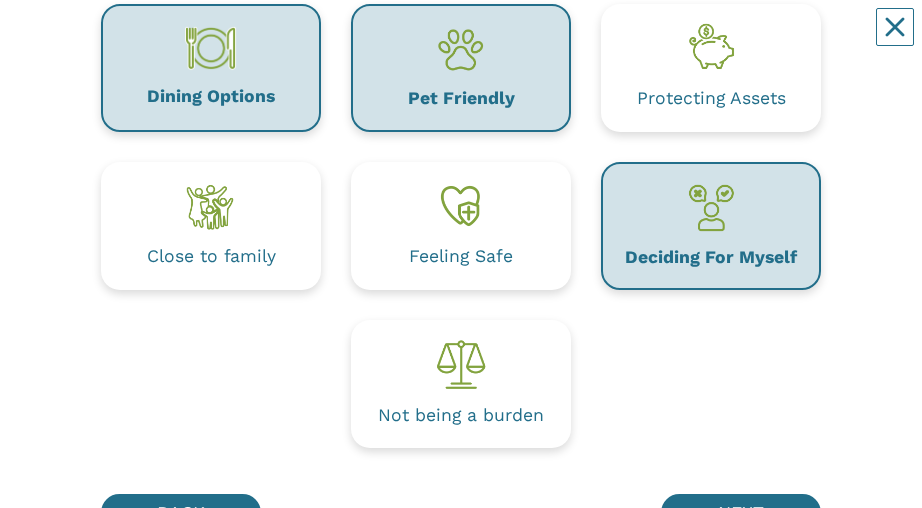click on "Feeling Safe" at bounding box center (461, 226) 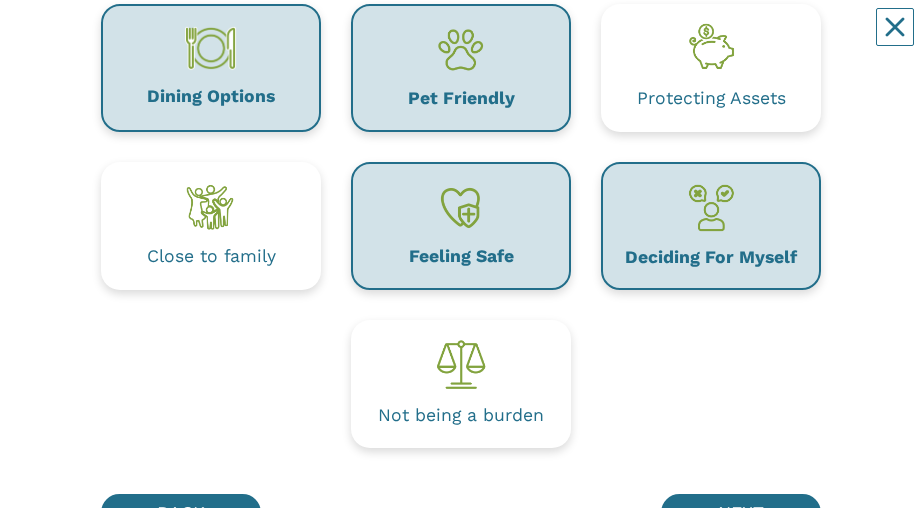 click at bounding box center [461, 364] 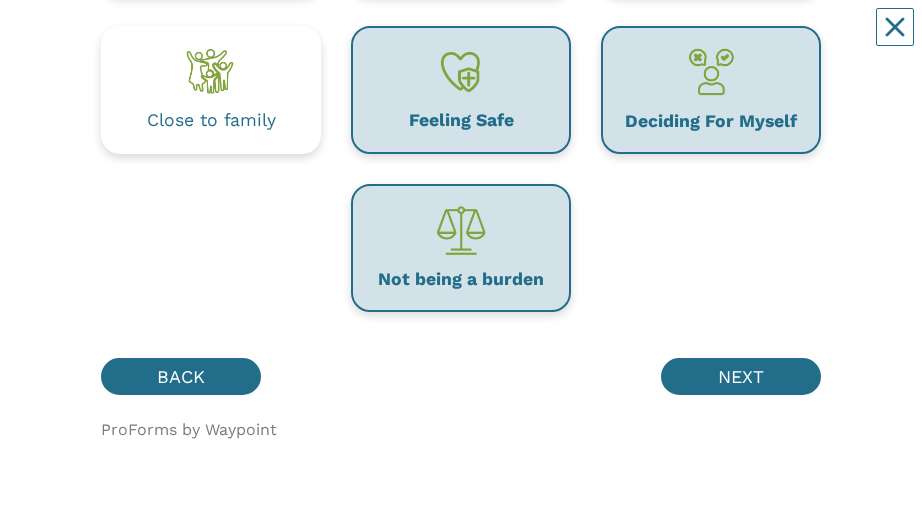 scroll, scrollTop: 842, scrollLeft: 0, axis: vertical 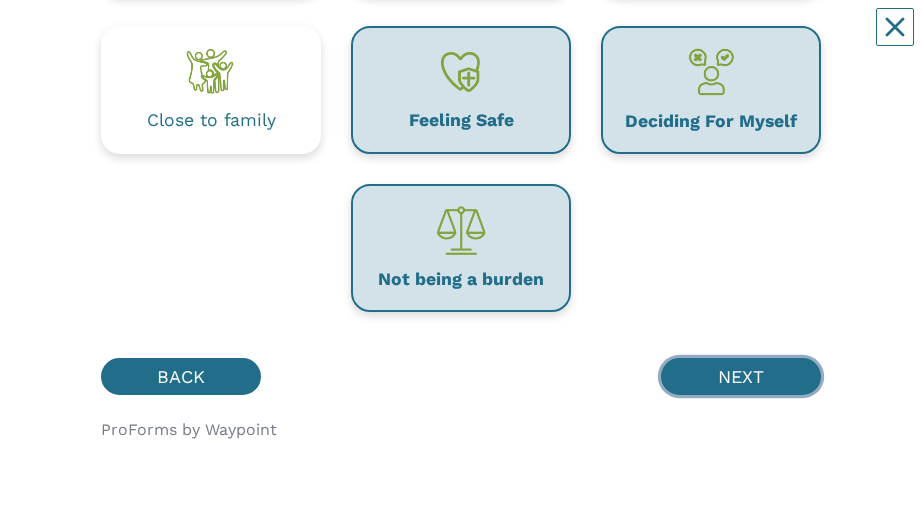 click on "NEXT" at bounding box center (741, 376) 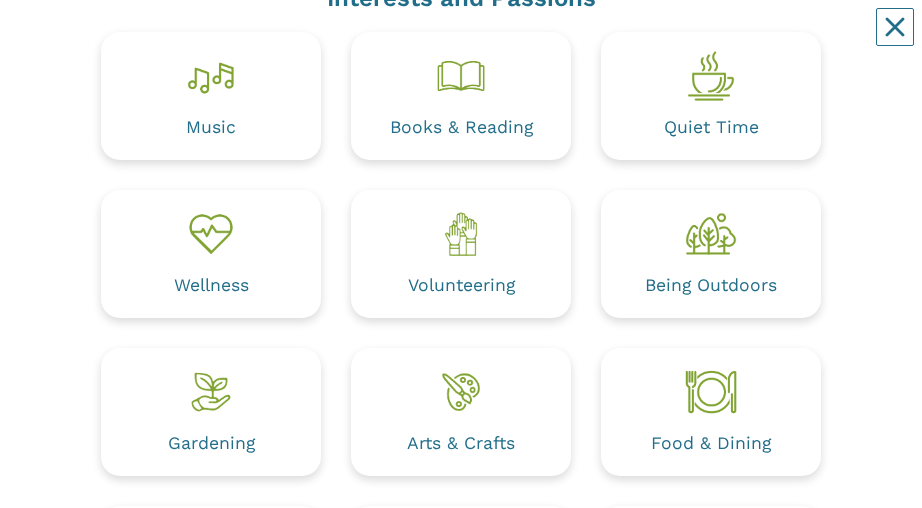 scroll, scrollTop: 206, scrollLeft: 0, axis: vertical 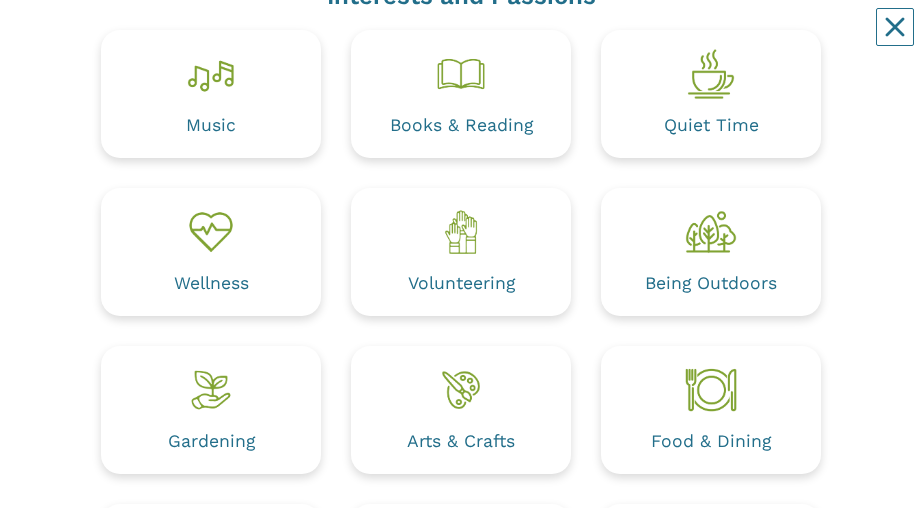 click on "Wellness" at bounding box center [211, 252] 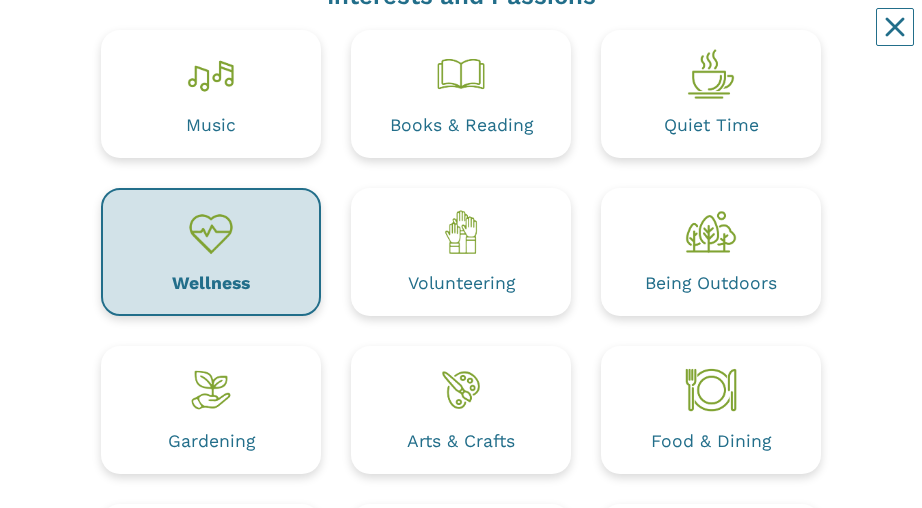click on "Being Outdoors" at bounding box center (711, 252) 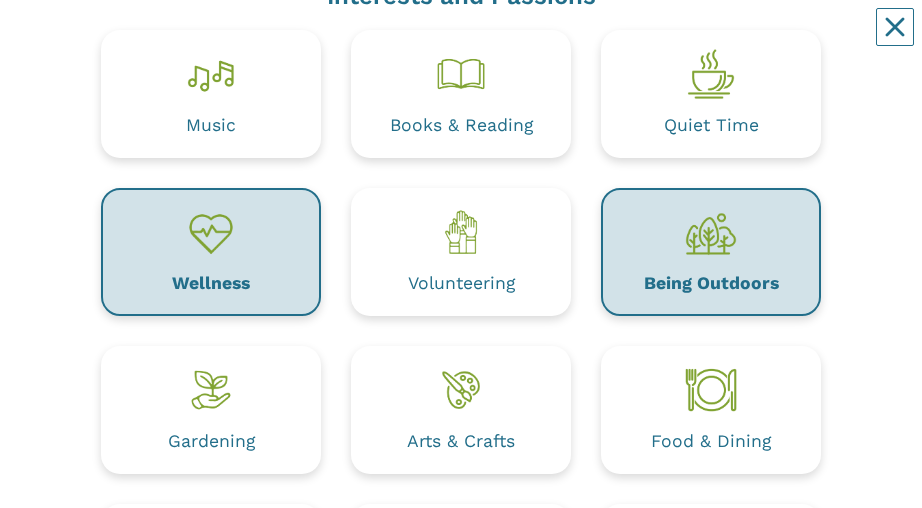 click on "Food & Dining" at bounding box center [711, 442] 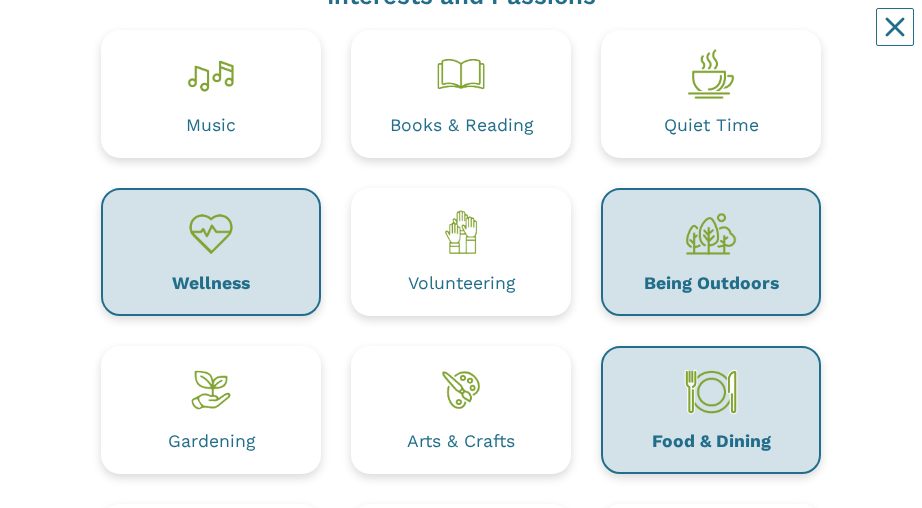 click at bounding box center [461, 390] 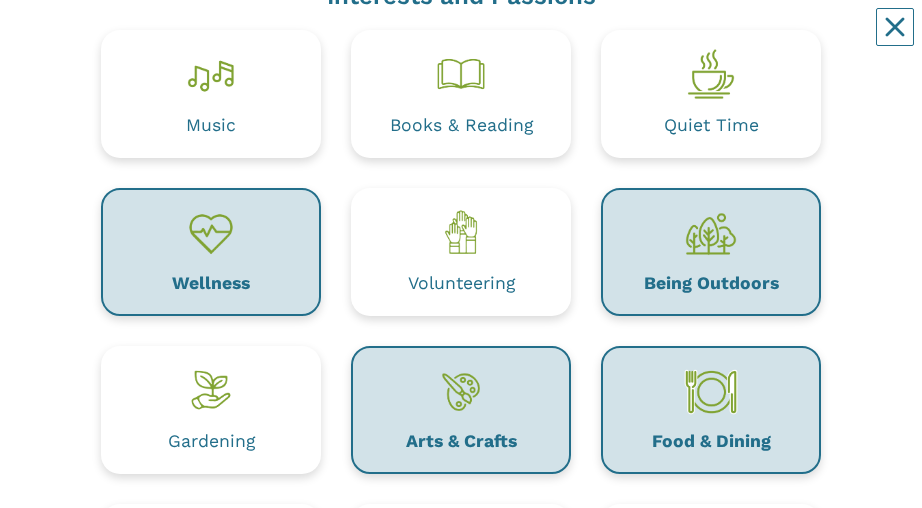 click at bounding box center (211, 390) 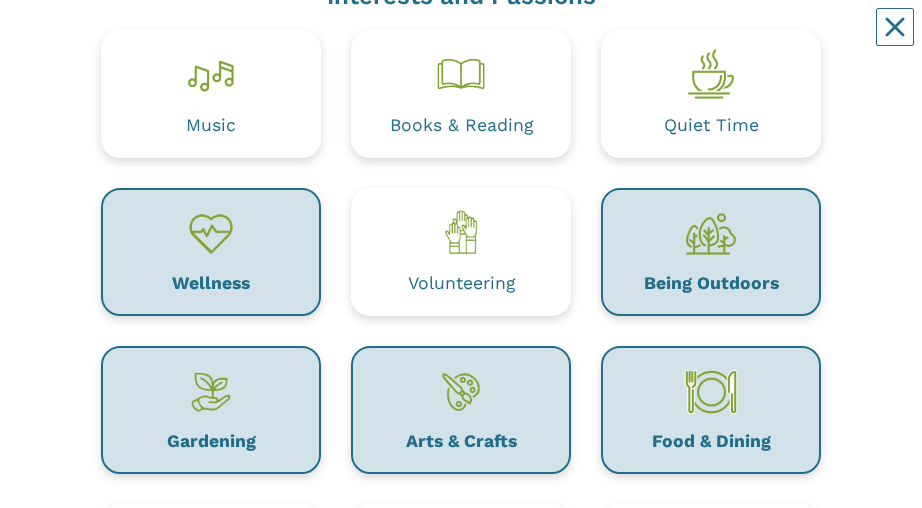 click at bounding box center [461, 232] 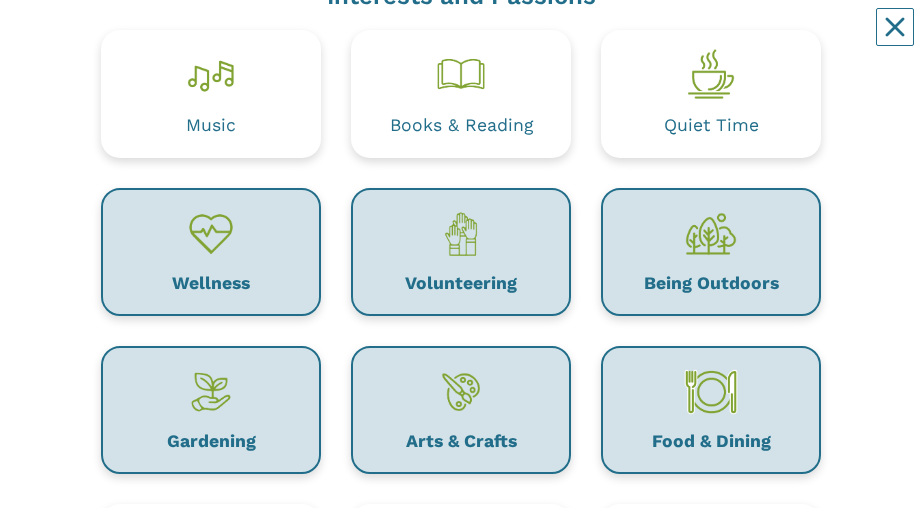 click on "Quiet Time" at bounding box center (711, 126) 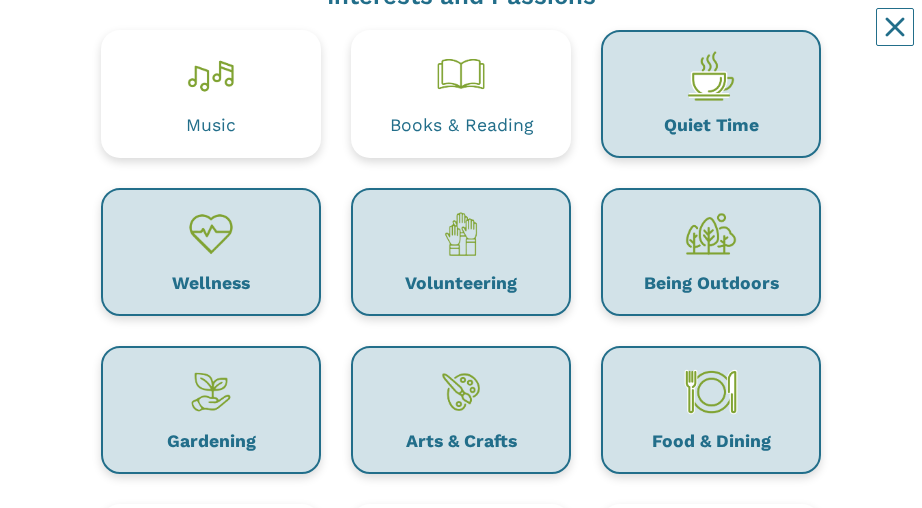 click on "Music" at bounding box center [211, 94] 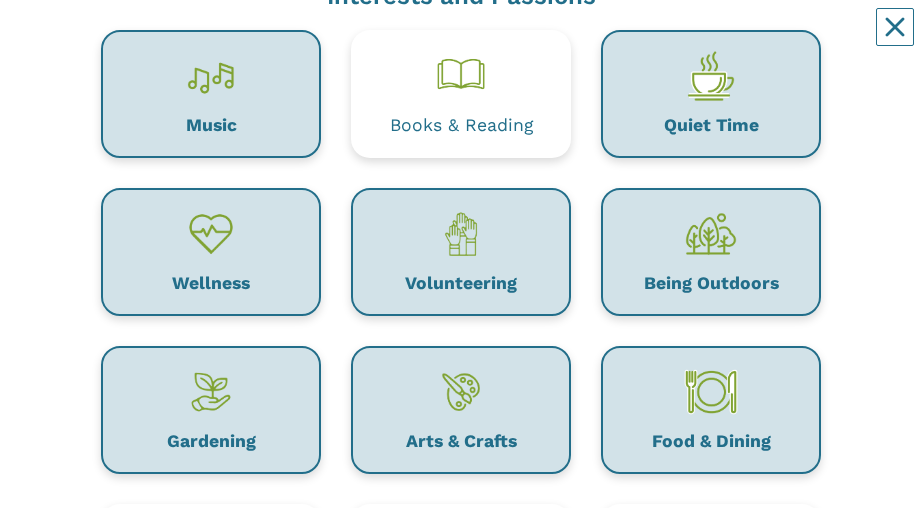 click on "Books & Reading" at bounding box center [461, 126] 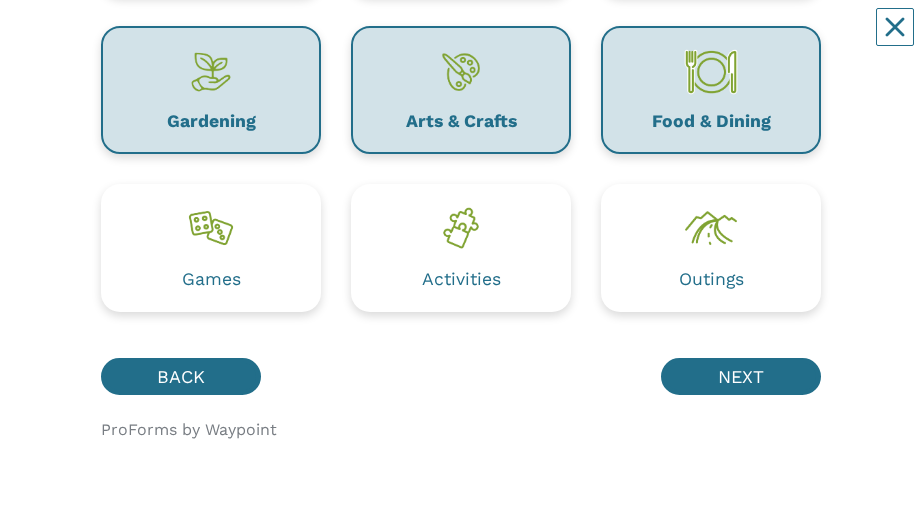scroll, scrollTop: 526, scrollLeft: 0, axis: vertical 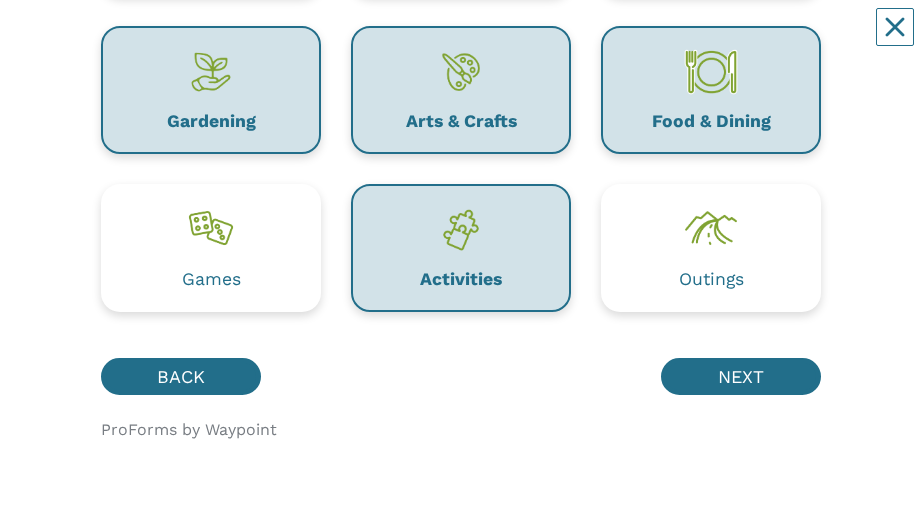 click at bounding box center (711, 228) 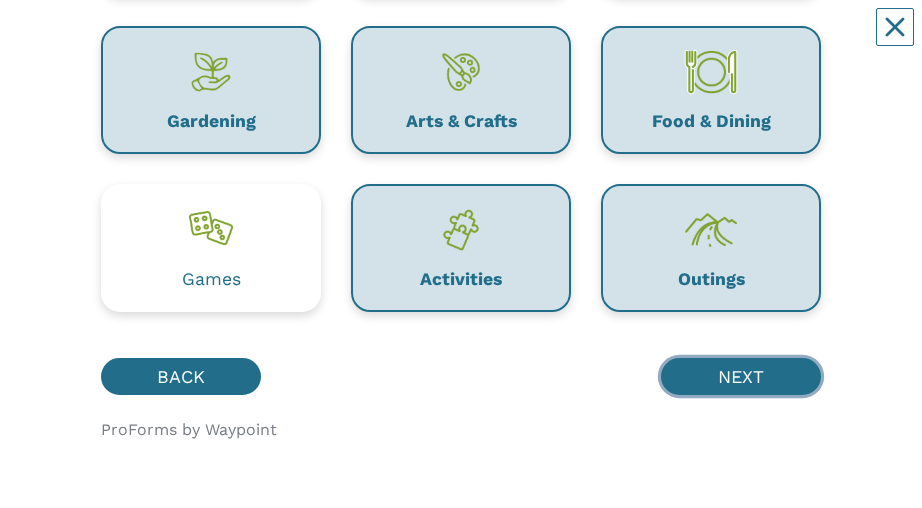 click on "NEXT" at bounding box center [741, 376] 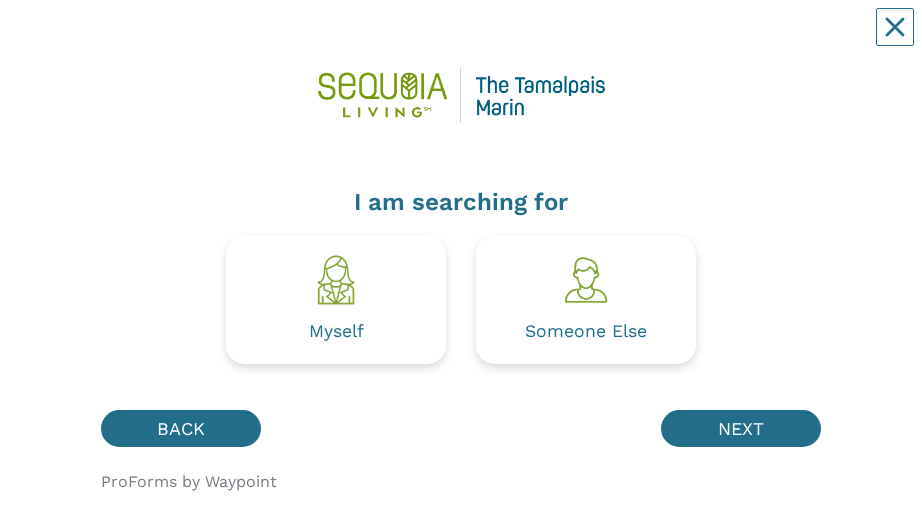 click on "Myself" at bounding box center [336, 300] 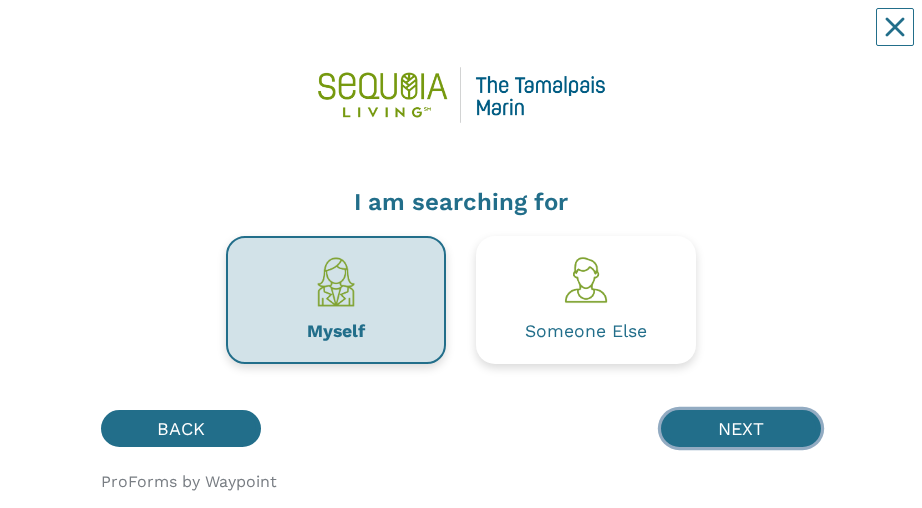 click on "NEXT" at bounding box center (741, 428) 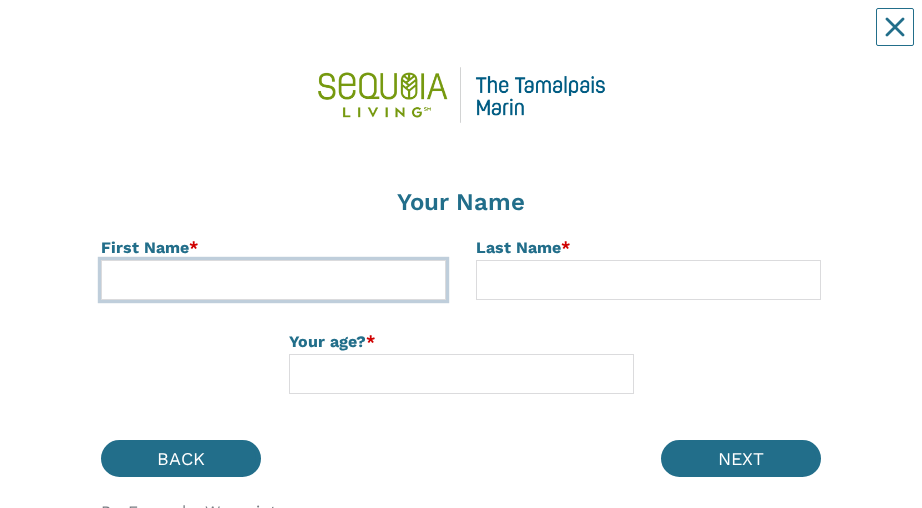 click at bounding box center (273, 280) 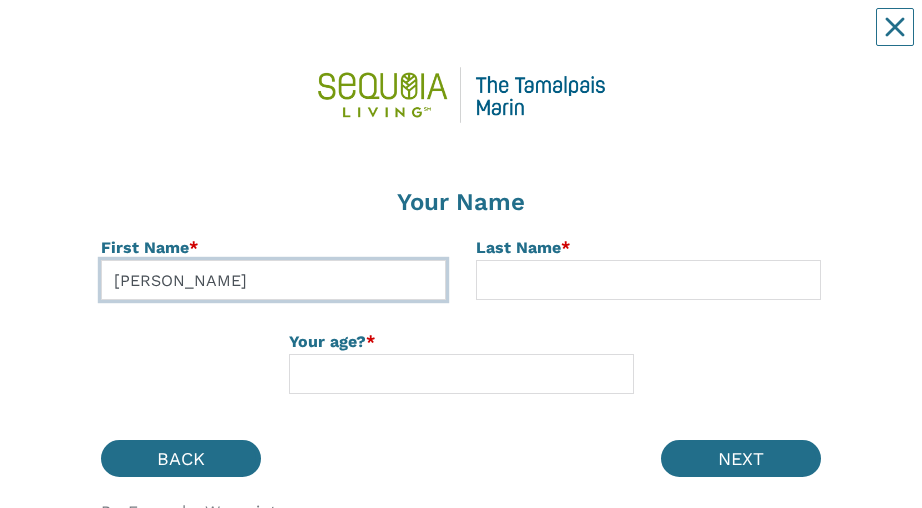 type on "[PERSON_NAME]" 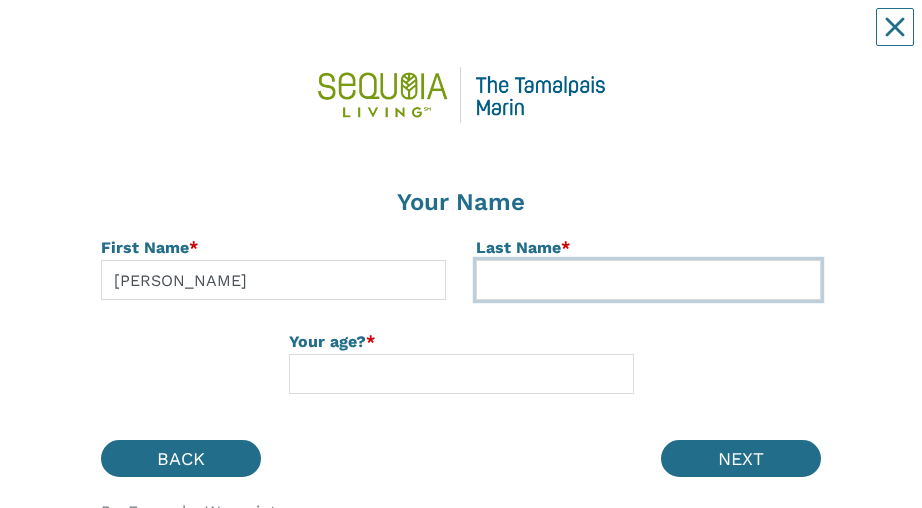 click at bounding box center (648, 280) 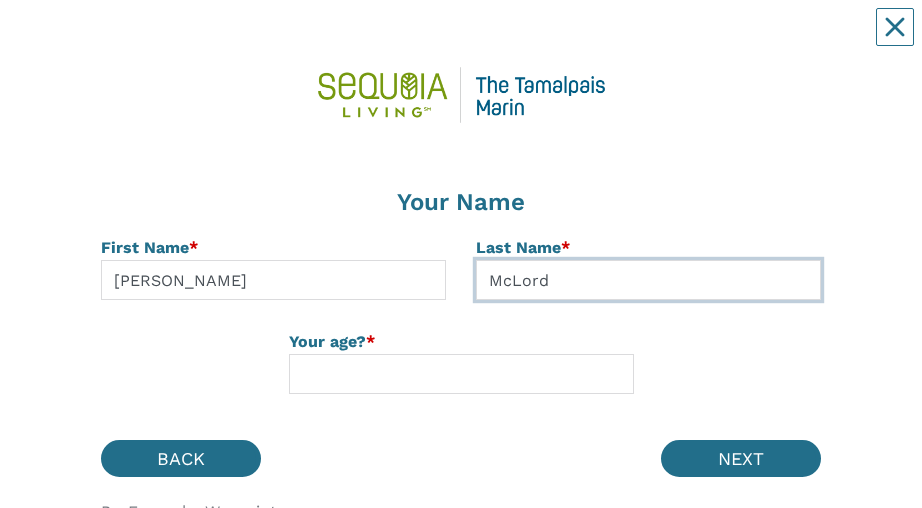 type on "McLord" 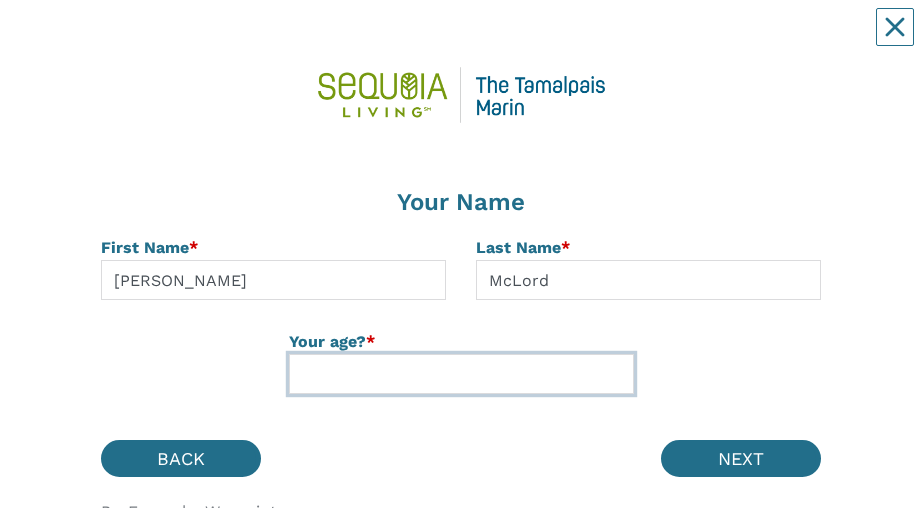 click at bounding box center [461, 374] 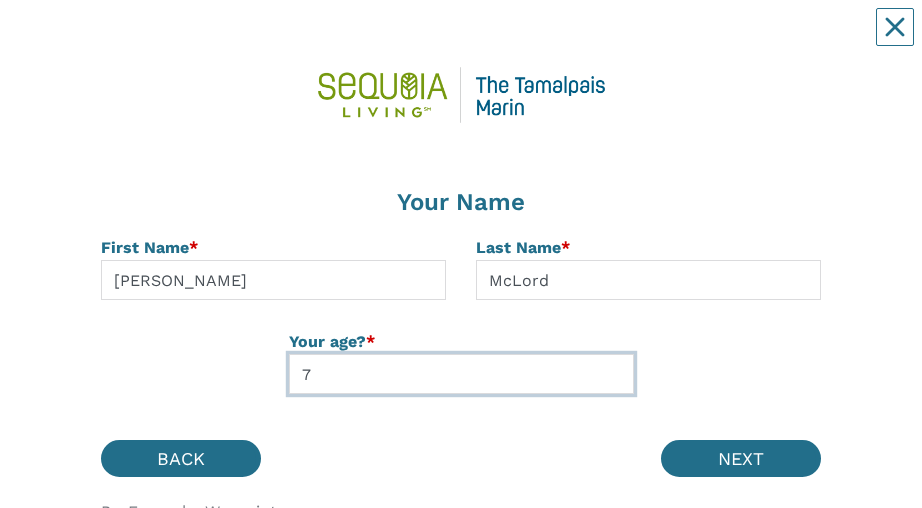 type on "77" 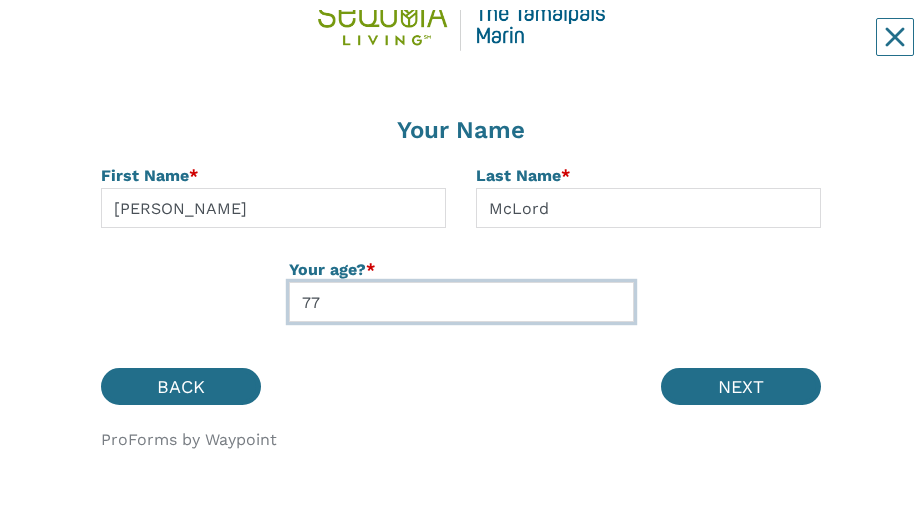 scroll, scrollTop: 83, scrollLeft: 0, axis: vertical 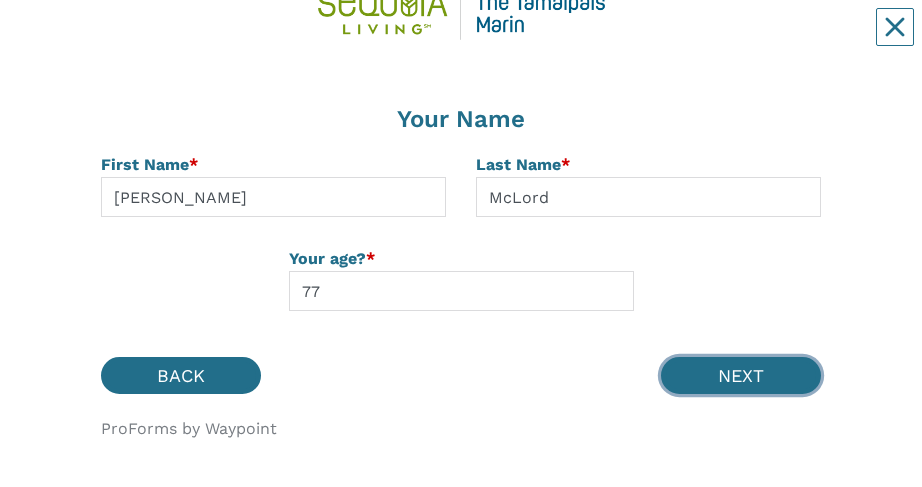 click on "NEXT" at bounding box center (741, 375) 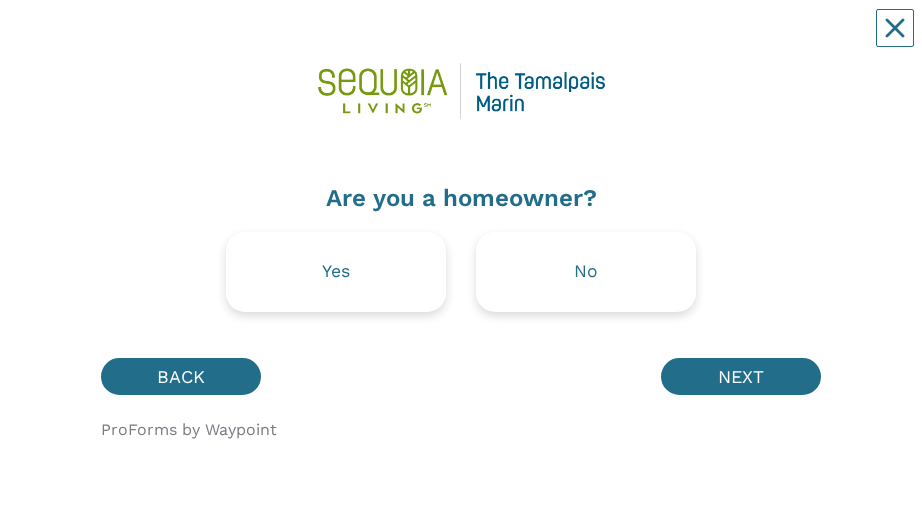 scroll, scrollTop: 0, scrollLeft: 0, axis: both 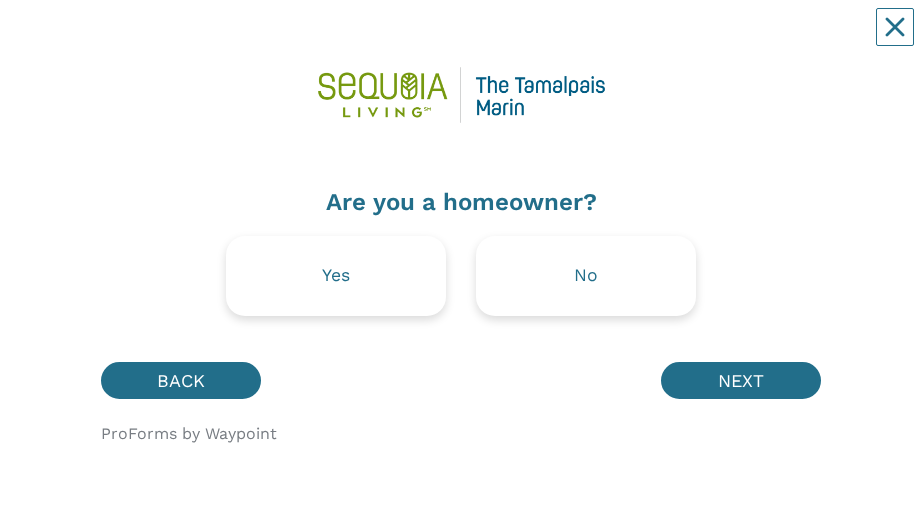 click on "Yes" at bounding box center (336, 276) 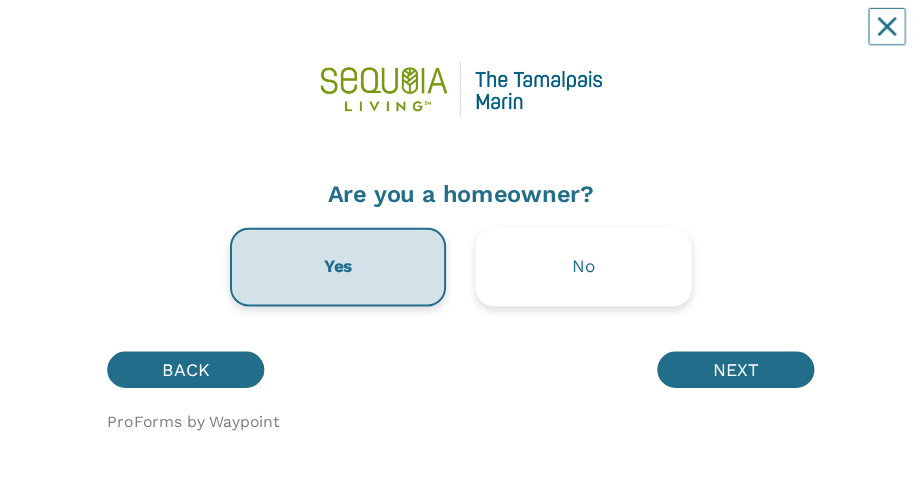 scroll, scrollTop: 13, scrollLeft: 0, axis: vertical 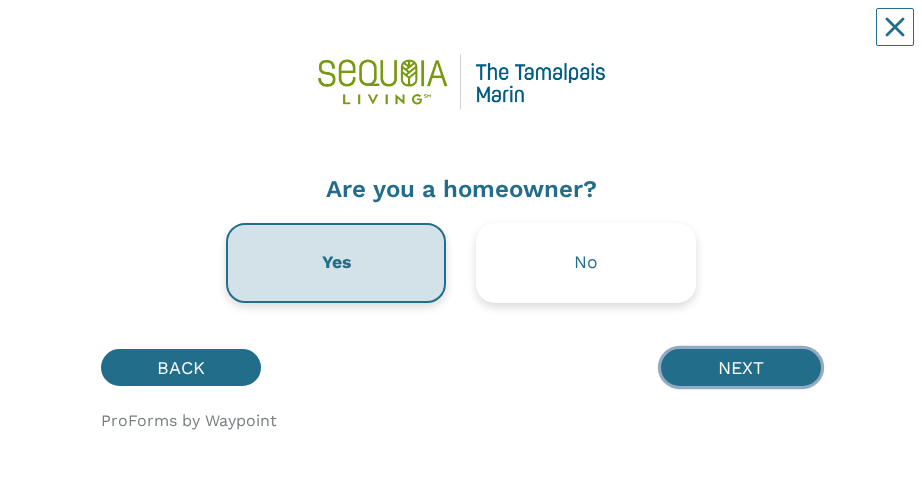 click on "NEXT" at bounding box center (741, 367) 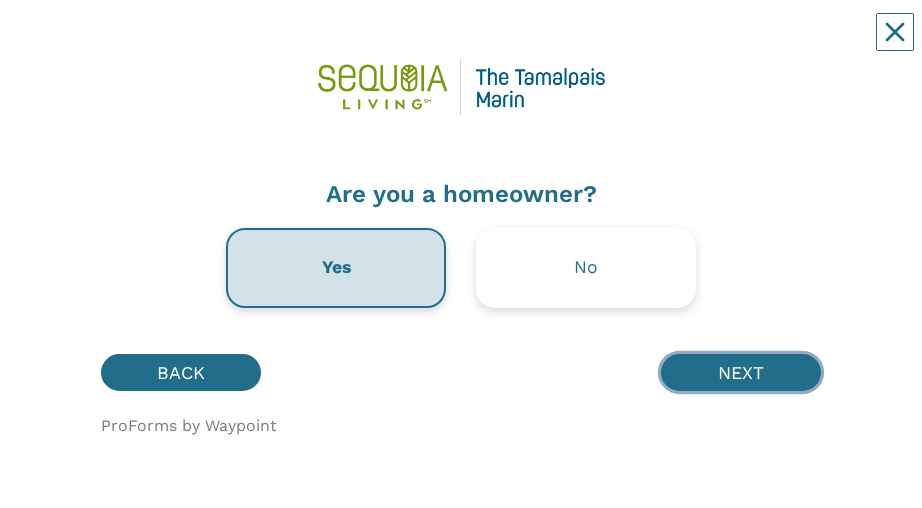 scroll, scrollTop: 0, scrollLeft: 0, axis: both 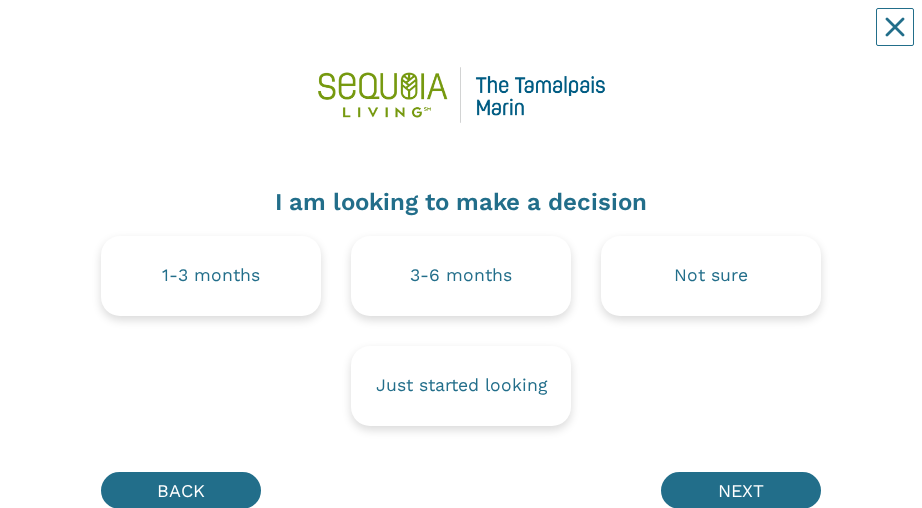 click on "Not sure" at bounding box center [711, 276] 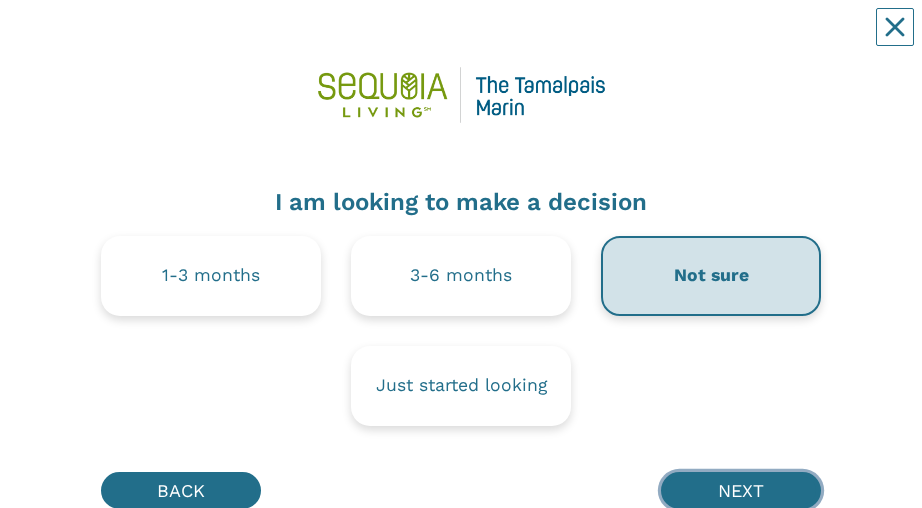 click on "NEXT" at bounding box center [741, 490] 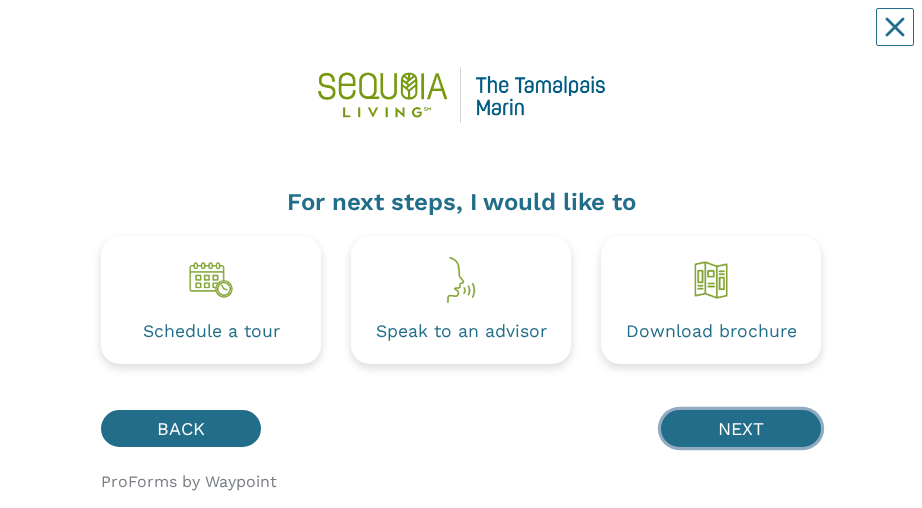 click on "NEXT" at bounding box center (741, 428) 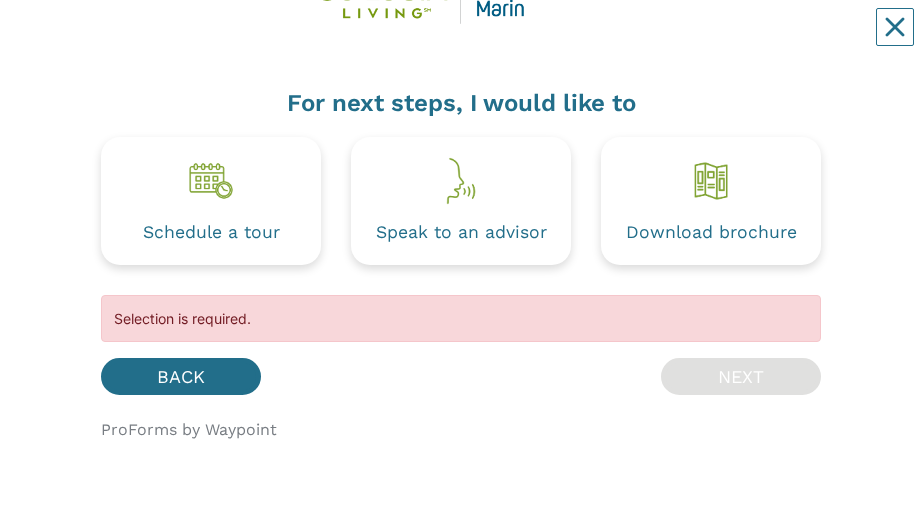 scroll, scrollTop: 99, scrollLeft: 0, axis: vertical 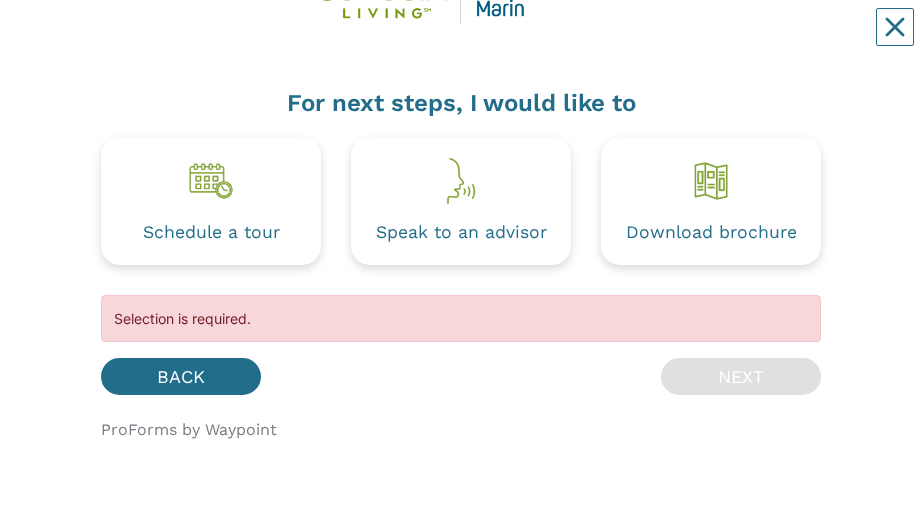 click on "Download brochure" at bounding box center [711, 201] 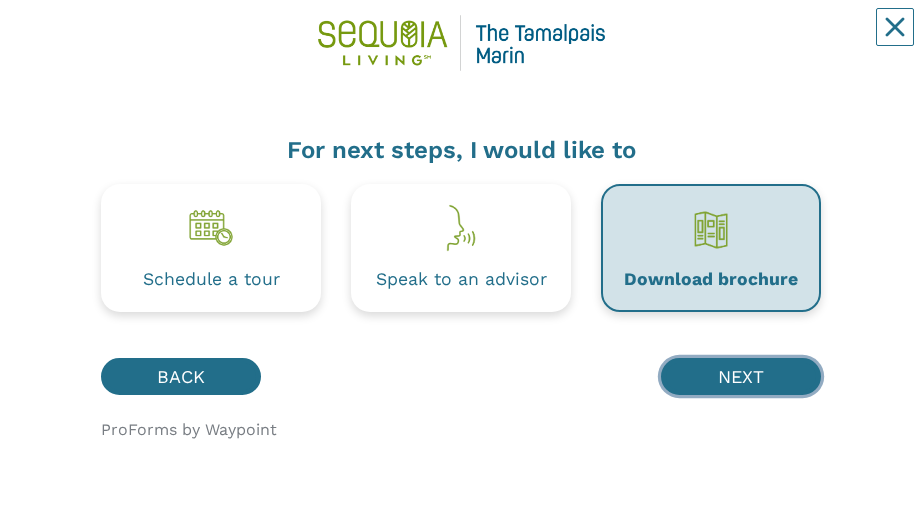 click on "NEXT" at bounding box center [741, 376] 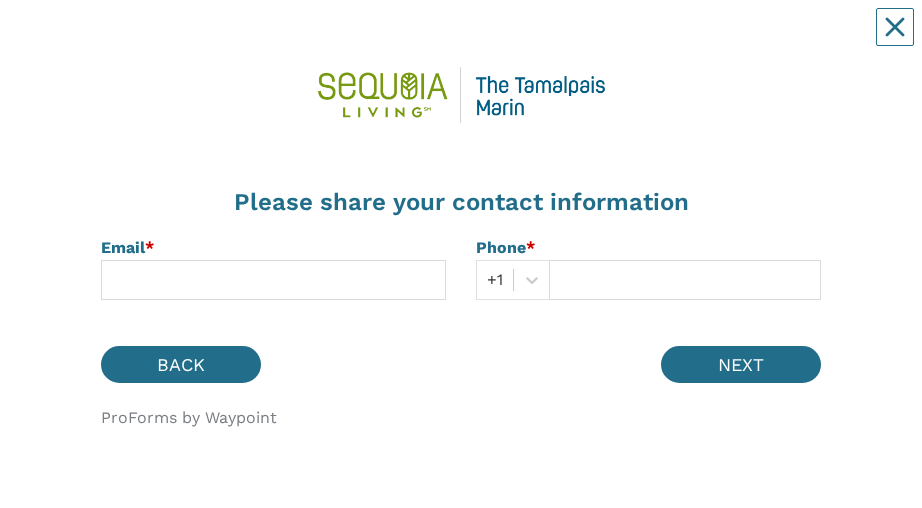scroll, scrollTop: 0, scrollLeft: 0, axis: both 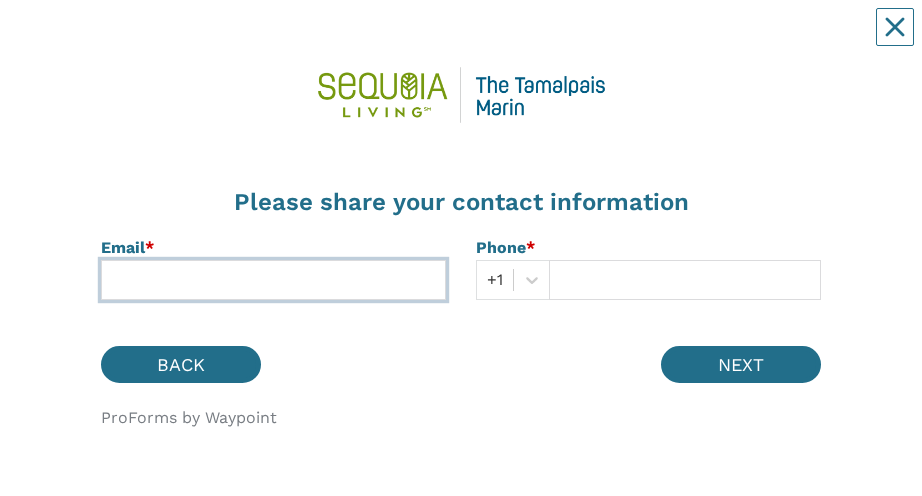 click at bounding box center (273, 280) 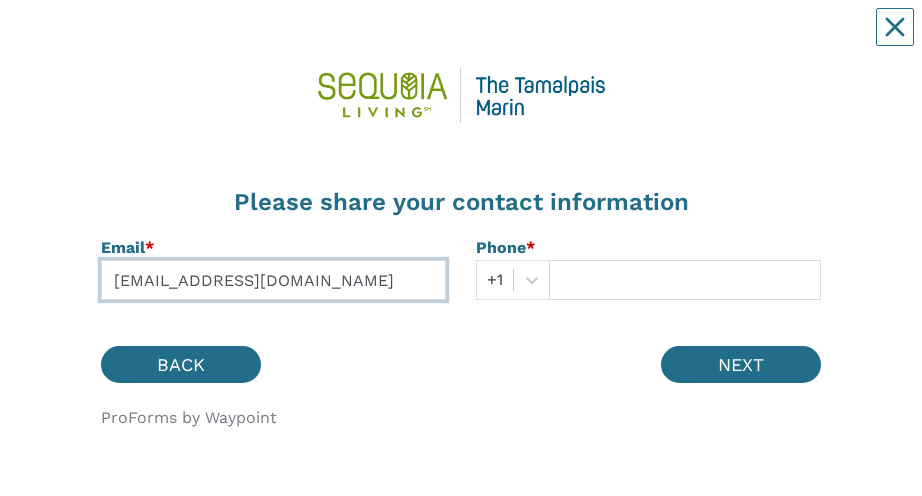 type on "[EMAIL_ADDRESS][DOMAIN_NAME]" 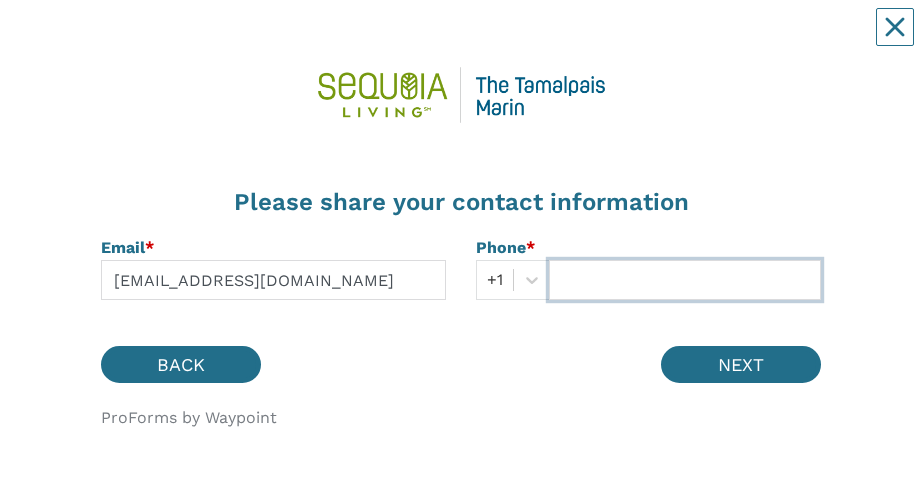 click at bounding box center [685, 280] 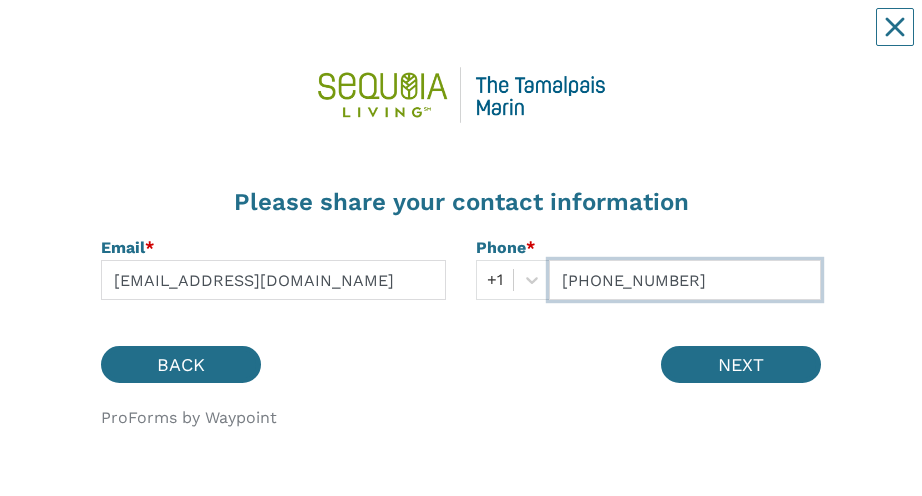 type on "[PHONE_NUMBER]" 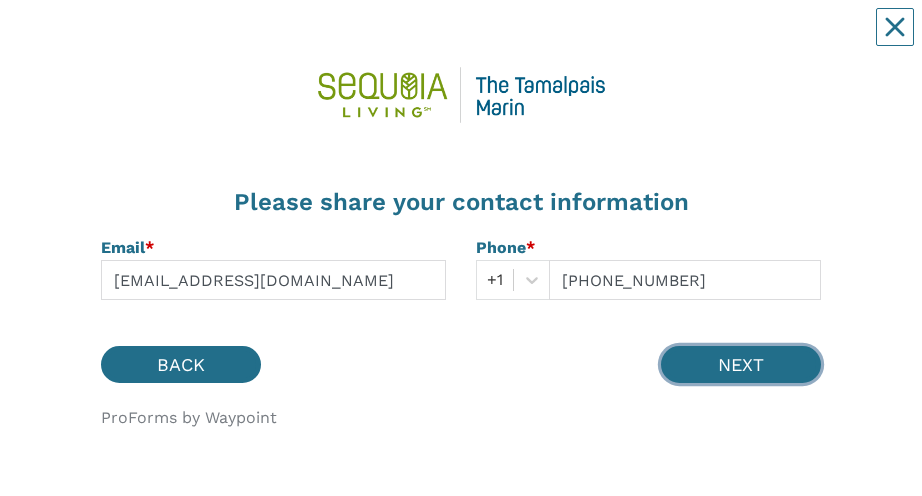 click on "NEXT" at bounding box center (741, 364) 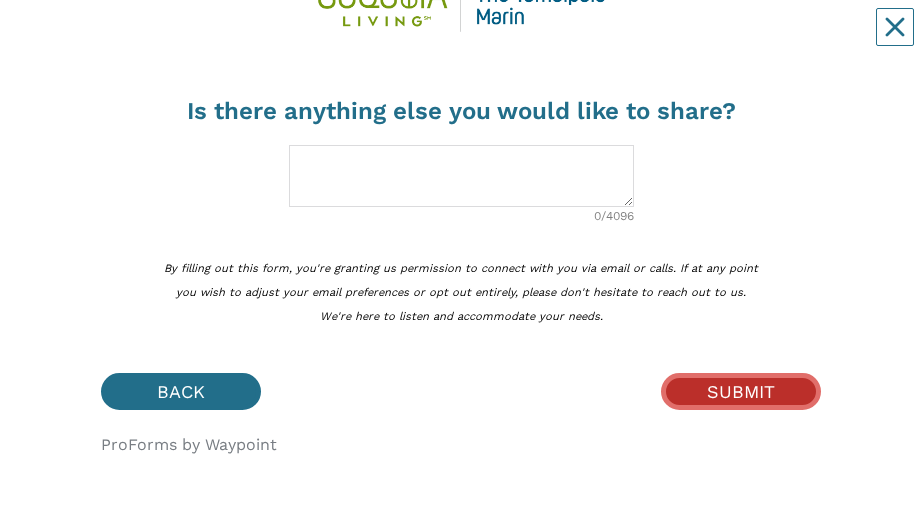 scroll, scrollTop: 90, scrollLeft: 0, axis: vertical 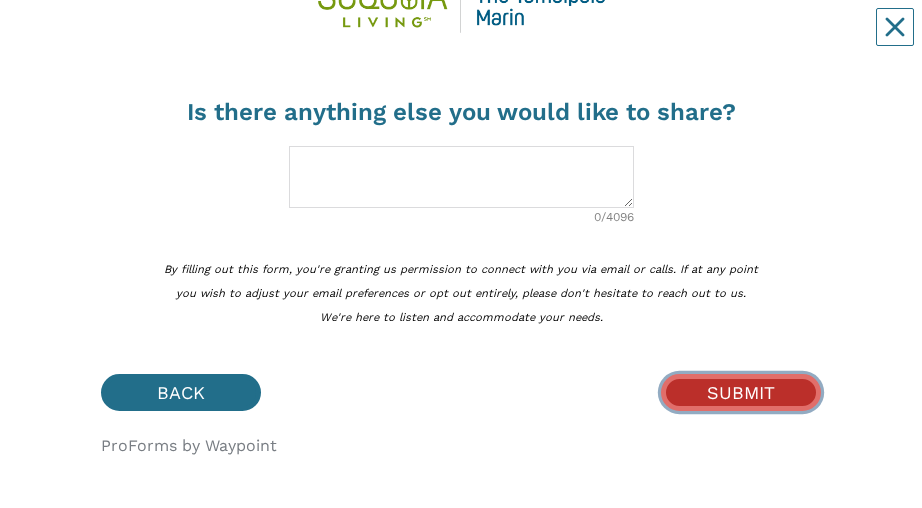 click on "SUBMIT" at bounding box center [741, 392] 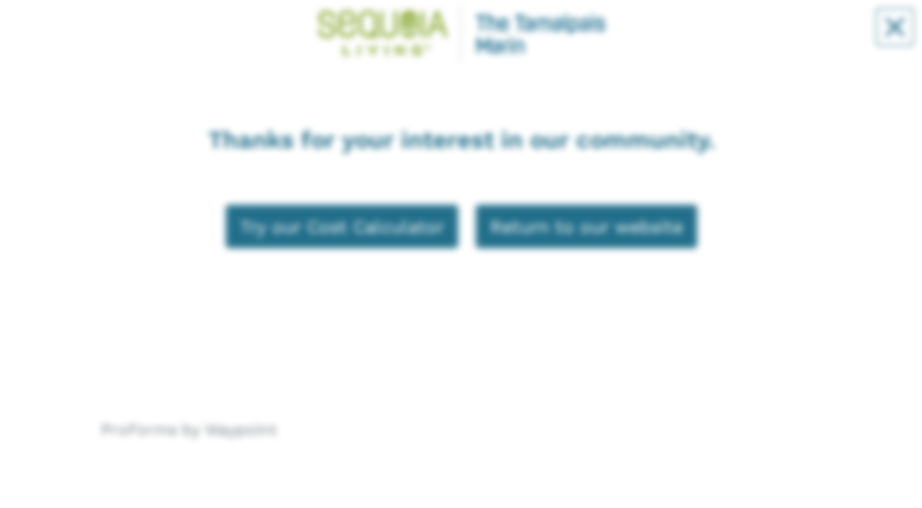 scroll, scrollTop: 0, scrollLeft: 0, axis: both 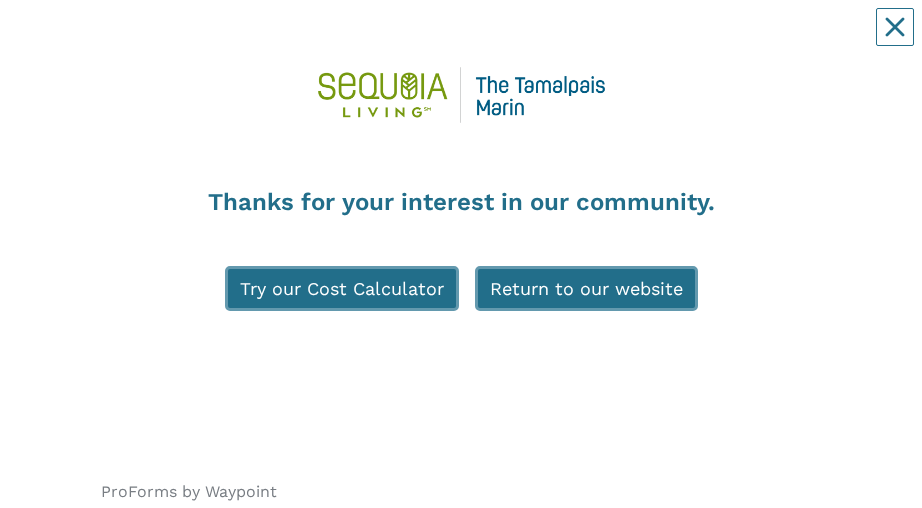 click on "Try our Cost Calculator" at bounding box center [342, 288] 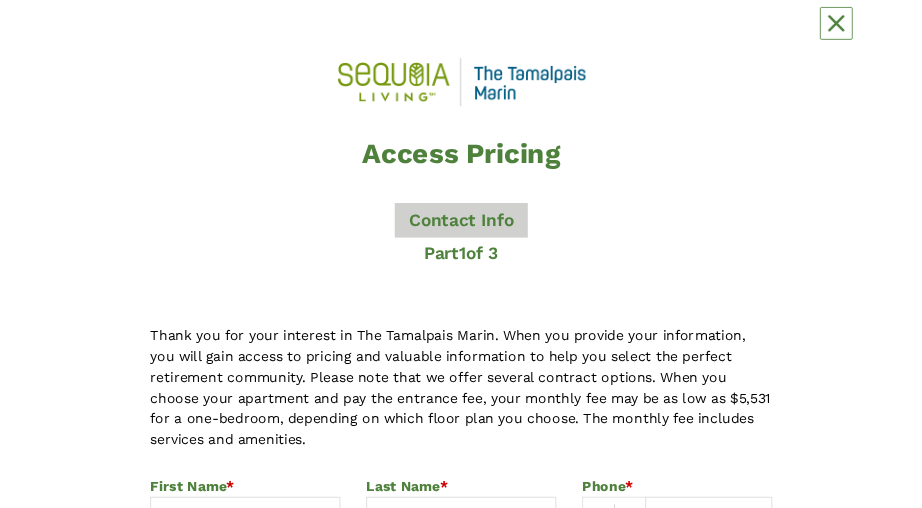 scroll, scrollTop: 0, scrollLeft: 0, axis: both 